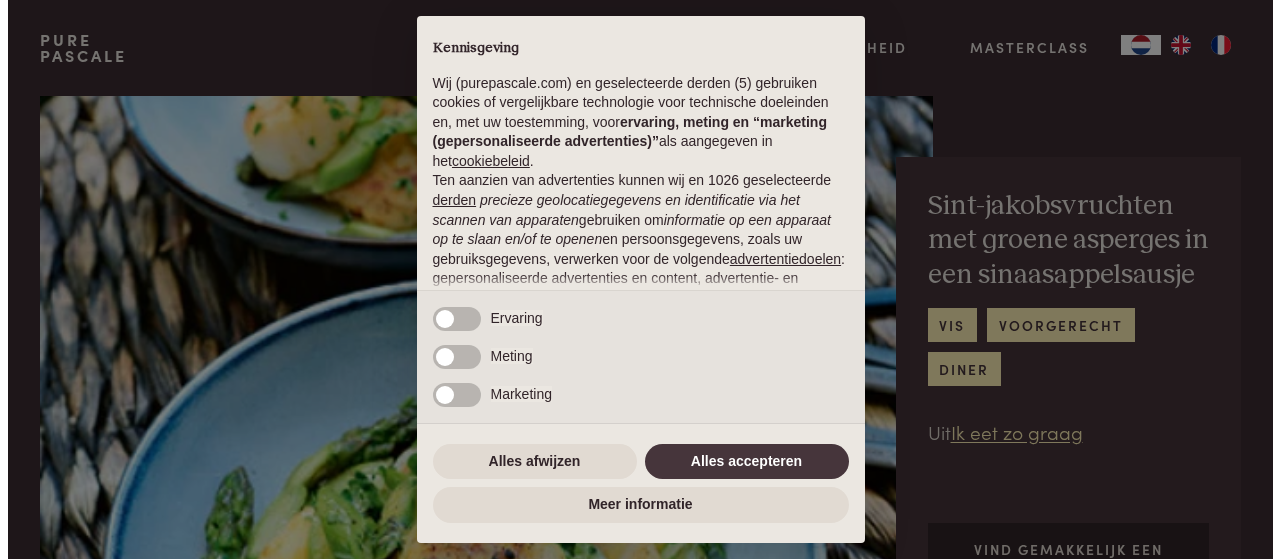 scroll, scrollTop: 0, scrollLeft: 0, axis: both 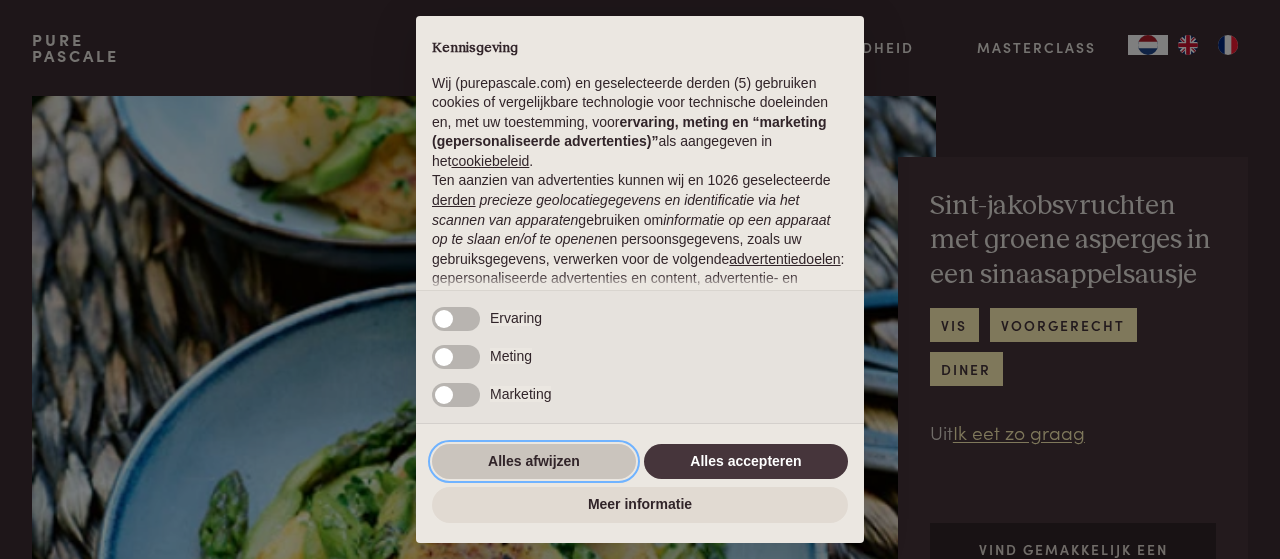 click on "Alles afwijzen" at bounding box center (534, 462) 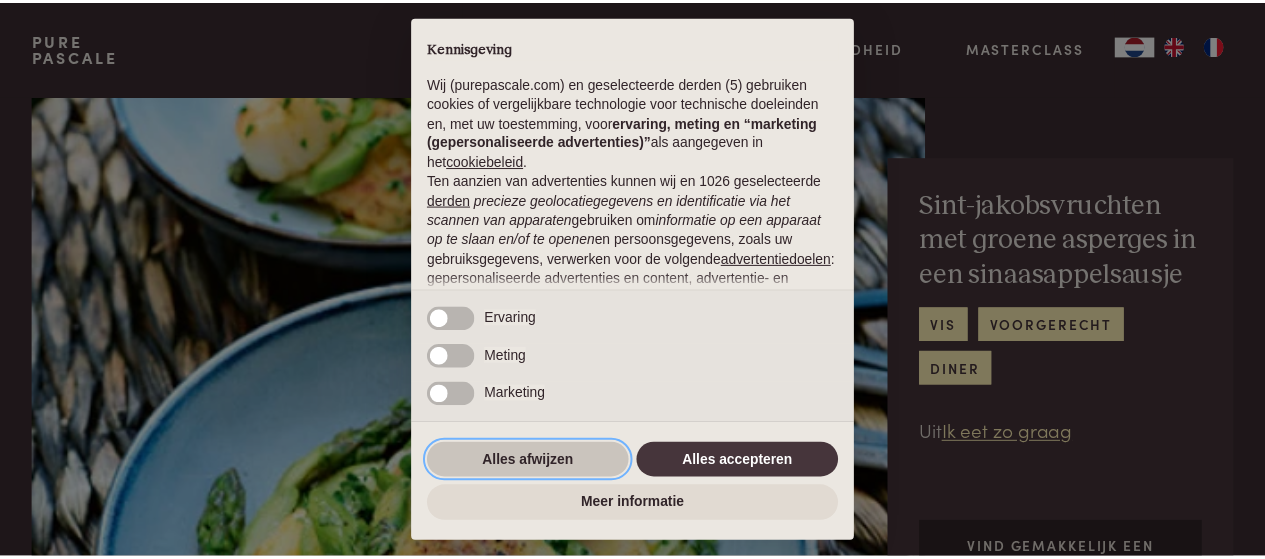 scroll, scrollTop: 245, scrollLeft: 0, axis: vertical 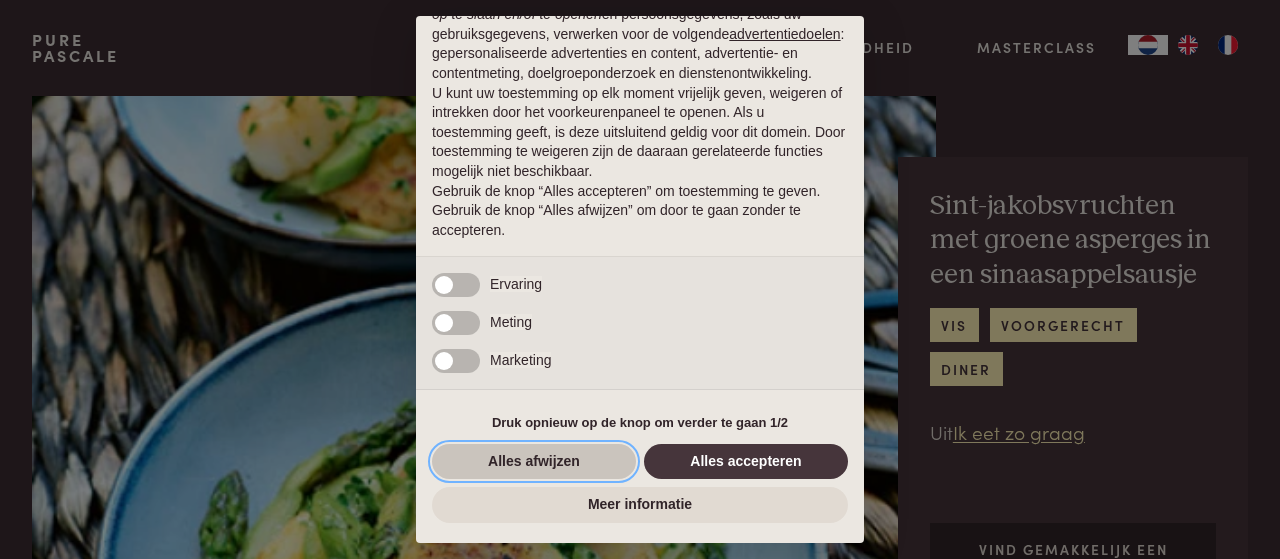 click on "Alles afwijzen" at bounding box center (534, 462) 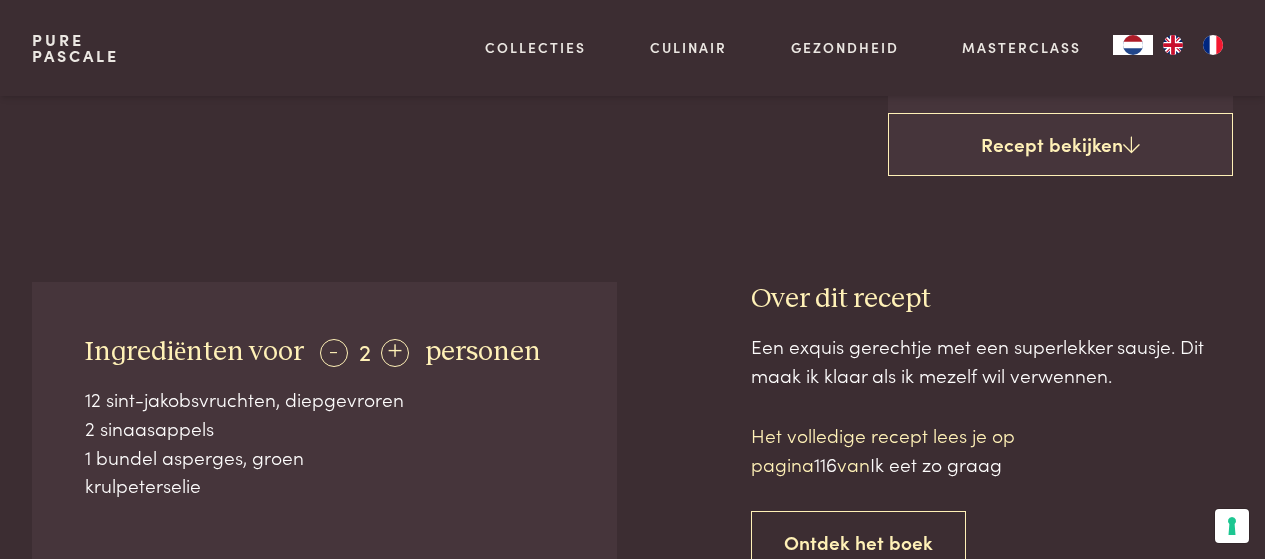 scroll, scrollTop: 622, scrollLeft: 0, axis: vertical 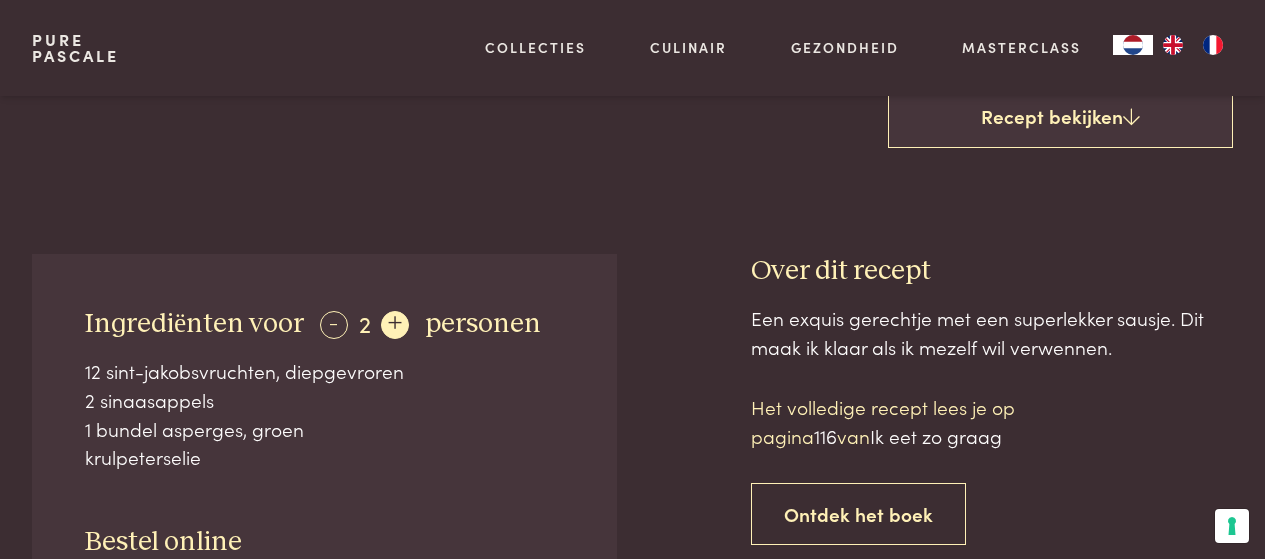 click on "+" at bounding box center (395, 325) 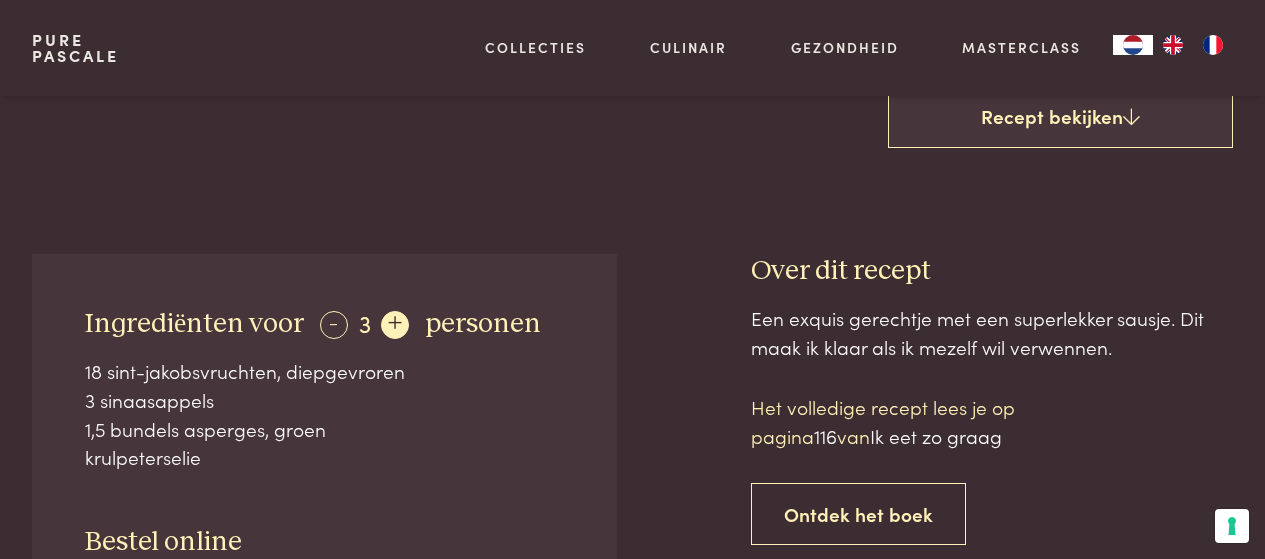 click on "+" at bounding box center [395, 325] 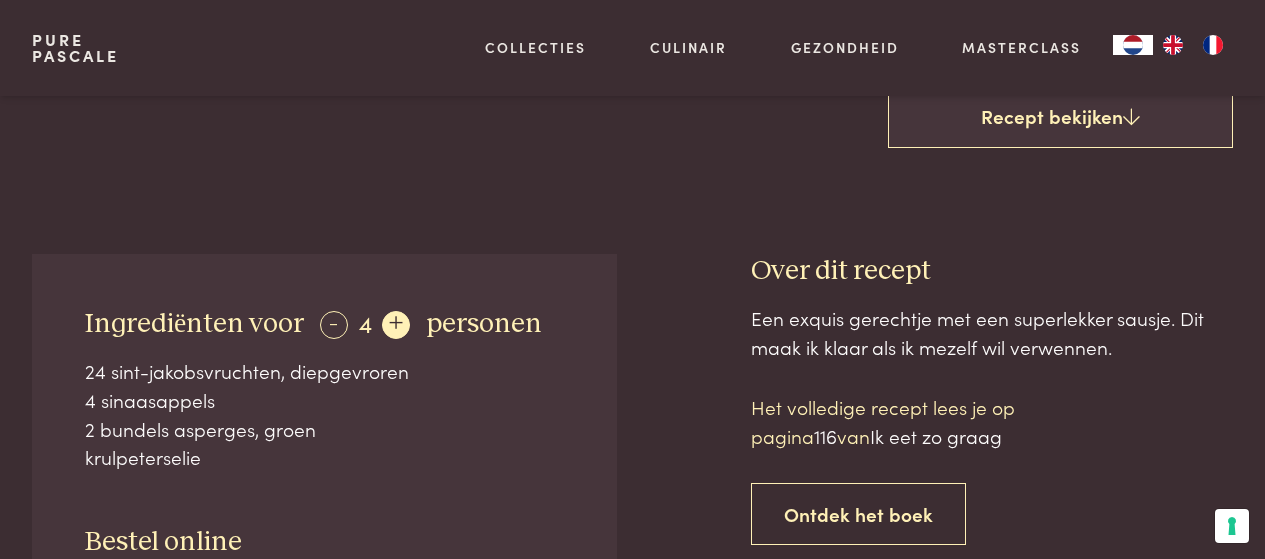 click on "+" at bounding box center [396, 325] 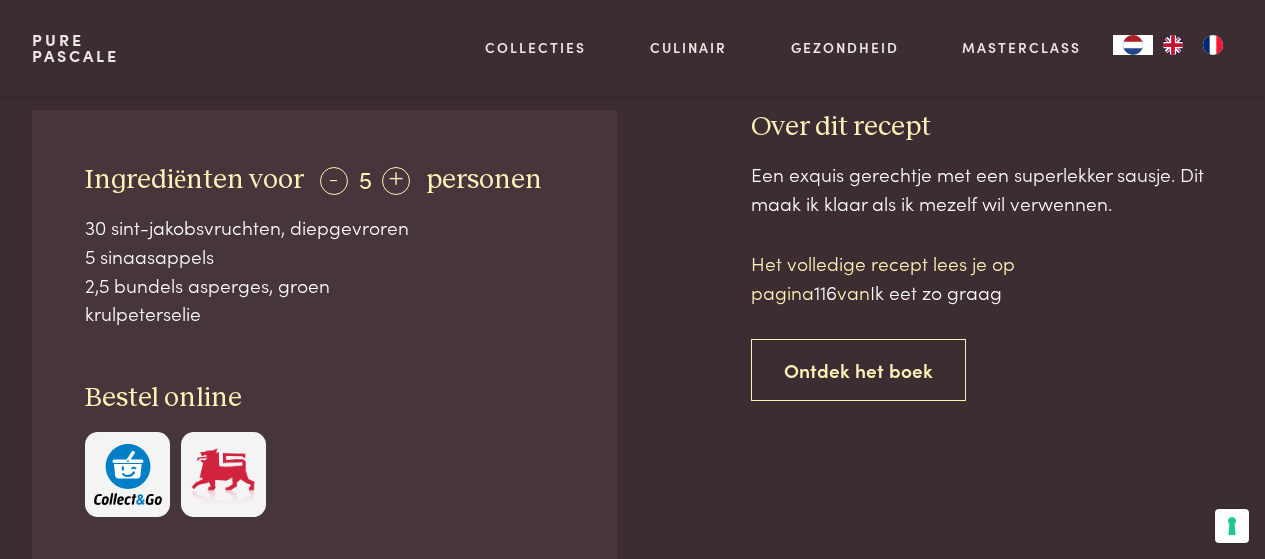scroll, scrollTop: 769, scrollLeft: 0, axis: vertical 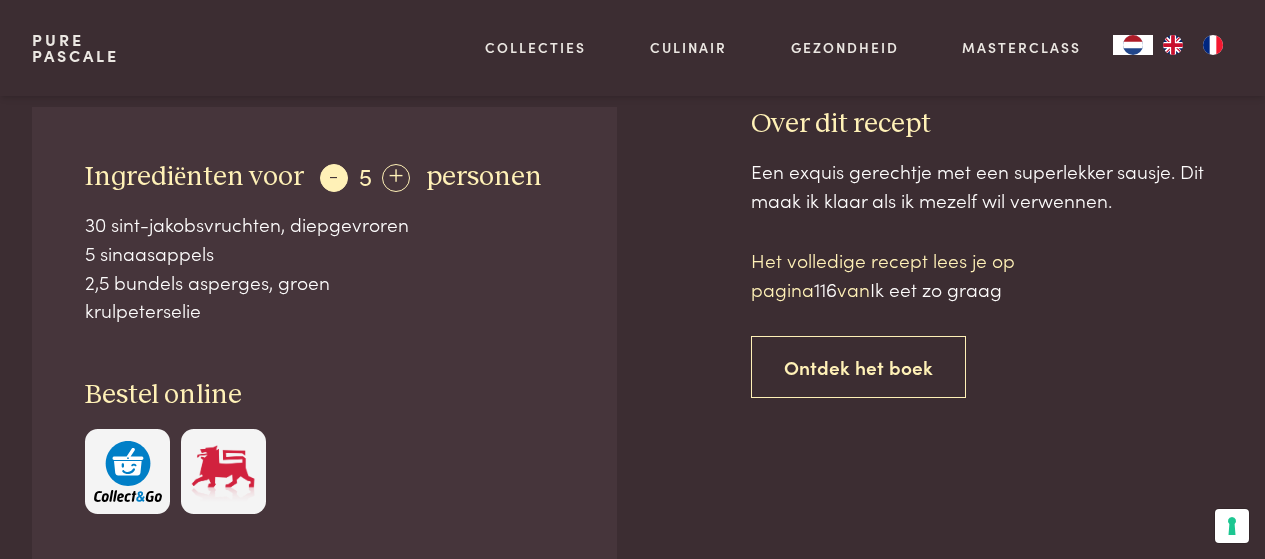click on "-" at bounding box center (334, 178) 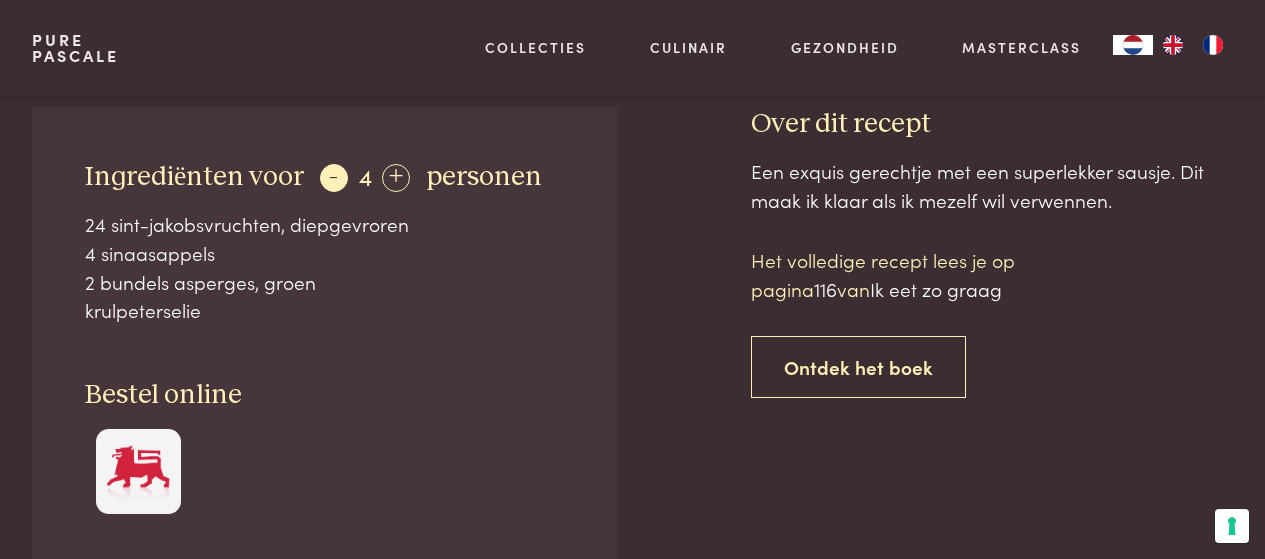 click on "-" at bounding box center [334, 178] 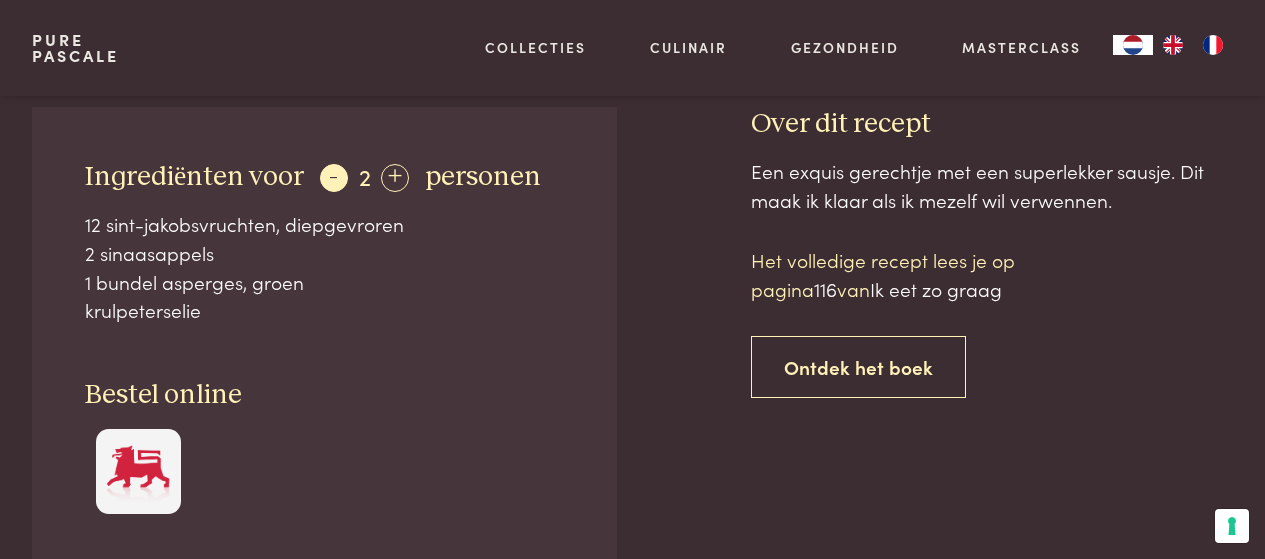 click on "-" at bounding box center [334, 178] 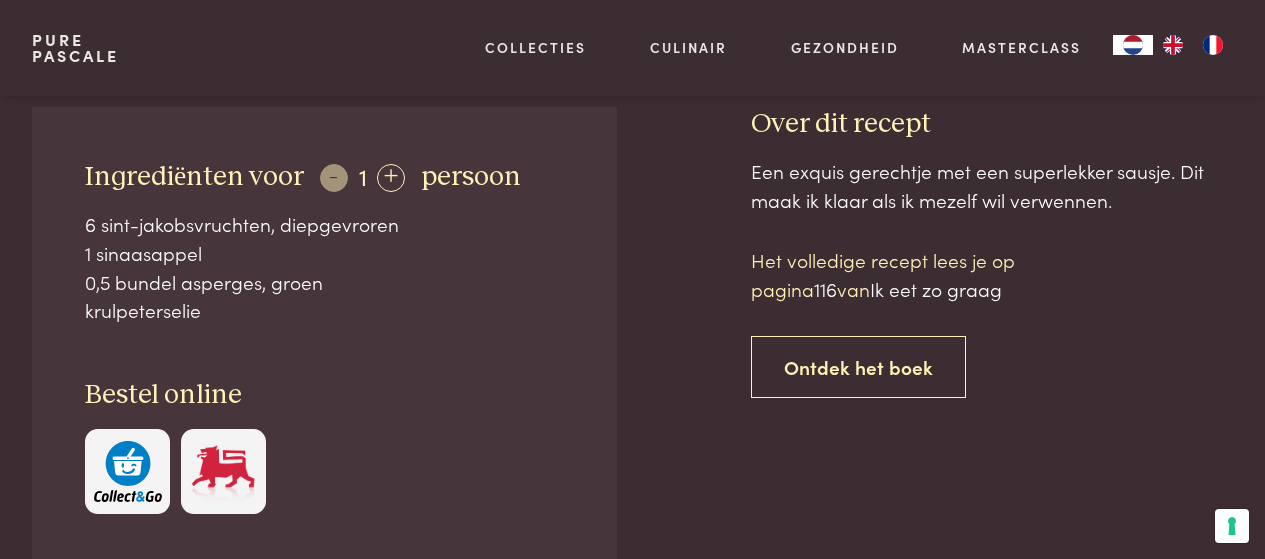 click on "-
1
+" at bounding box center [362, 175] 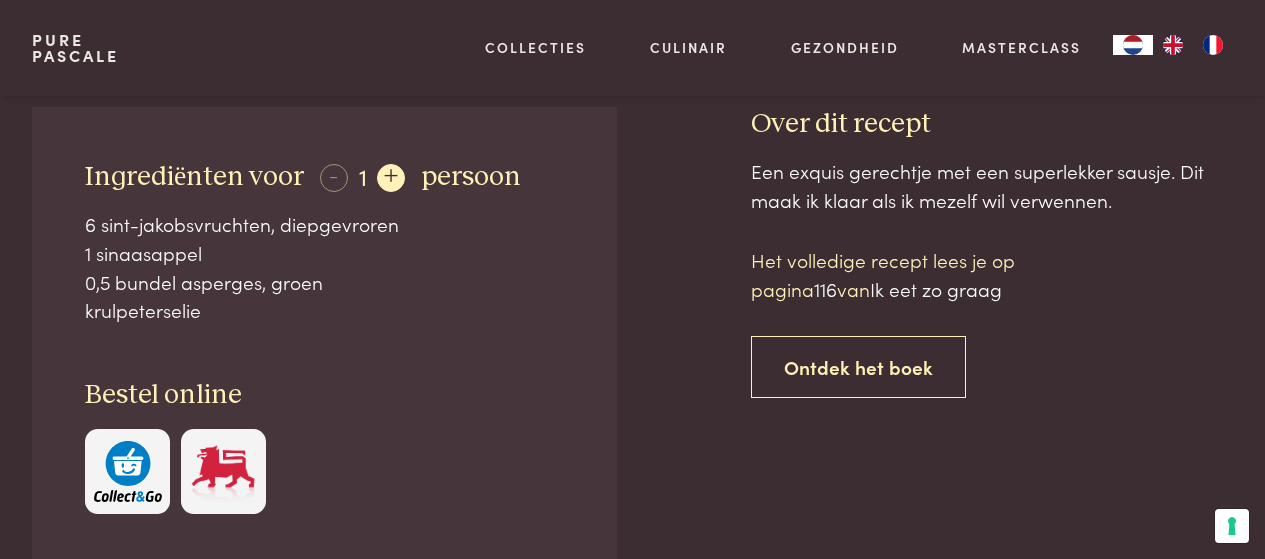 click on "+" at bounding box center (391, 178) 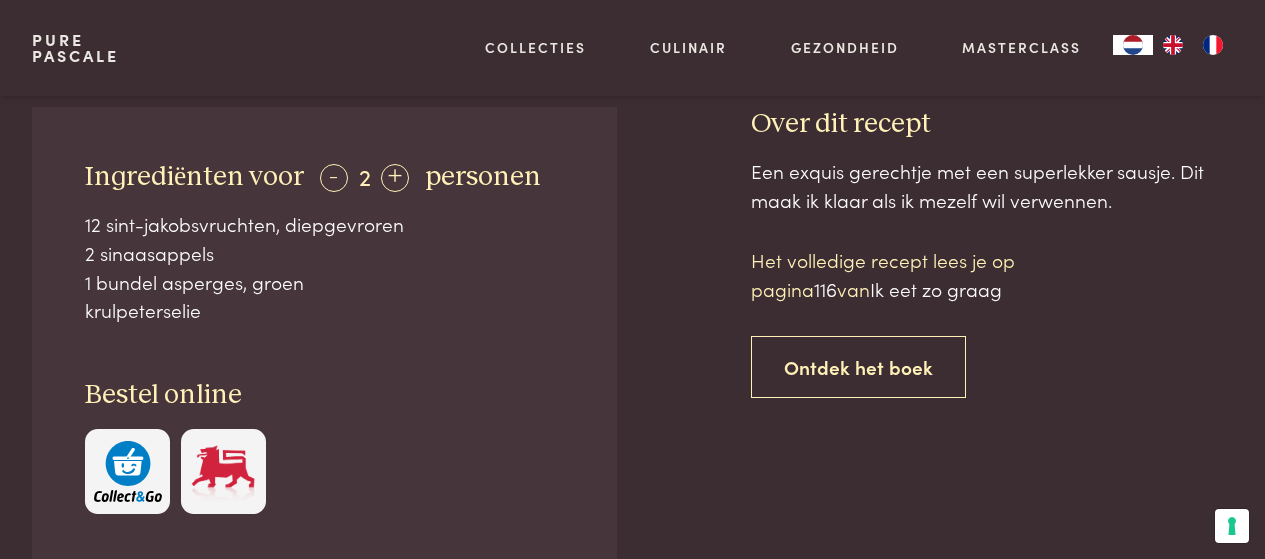 click on "Bestel online" at bounding box center [324, 445] 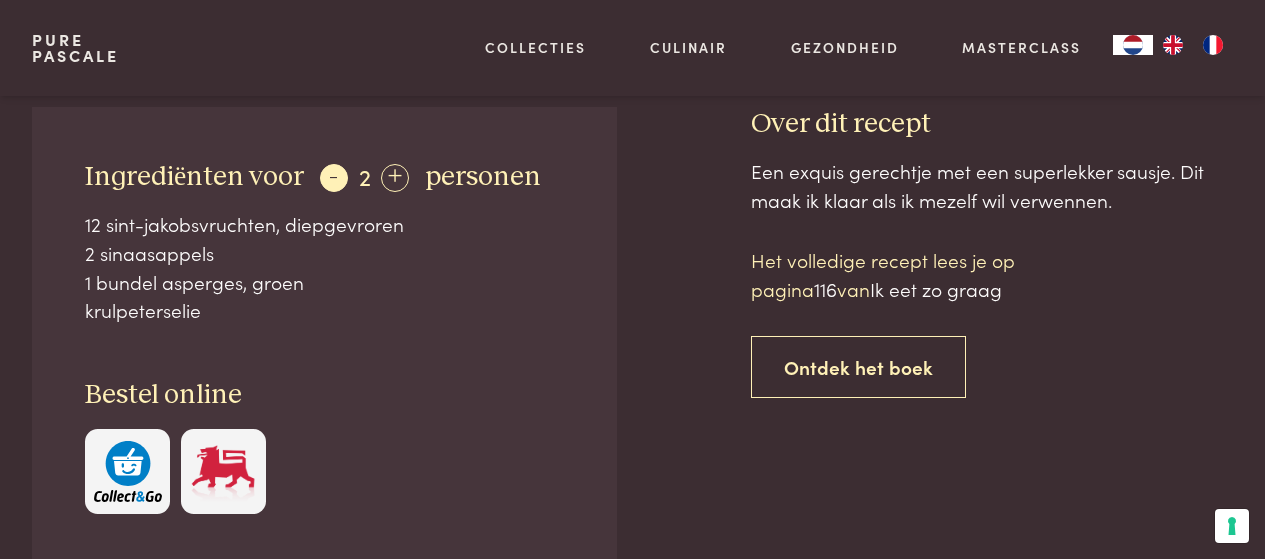 click on "-" at bounding box center (334, 178) 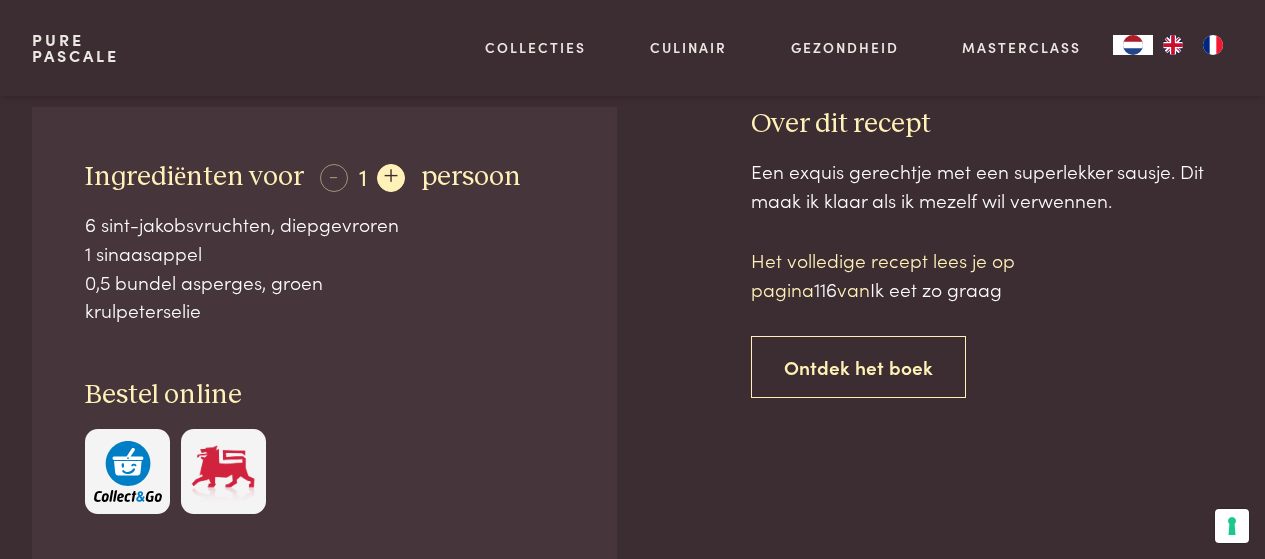 click on "+" at bounding box center (391, 178) 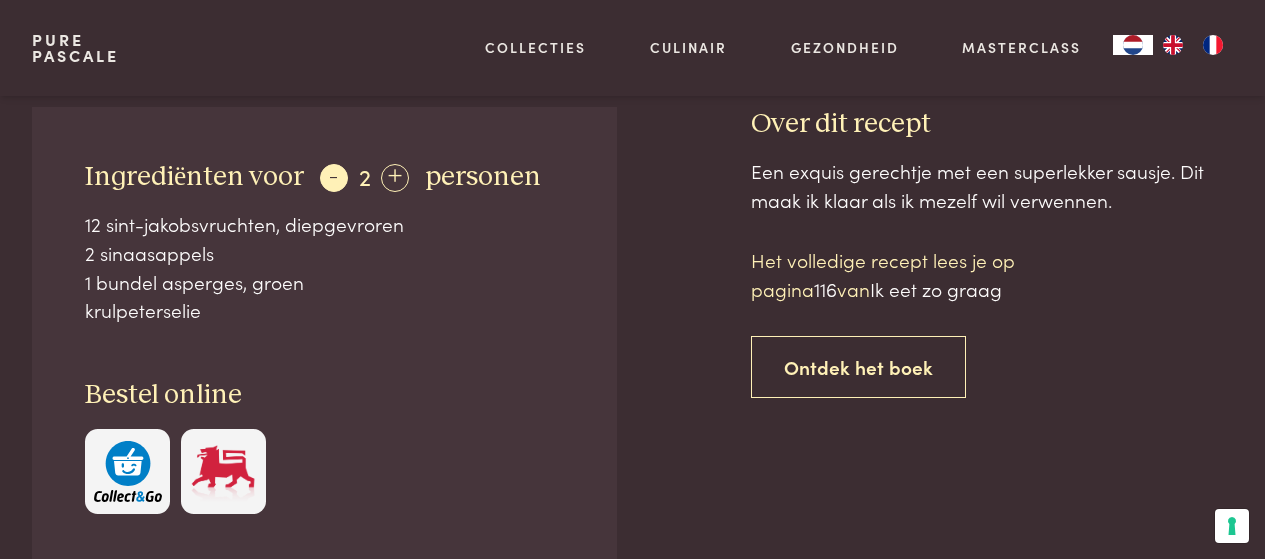 click on "-" at bounding box center (334, 178) 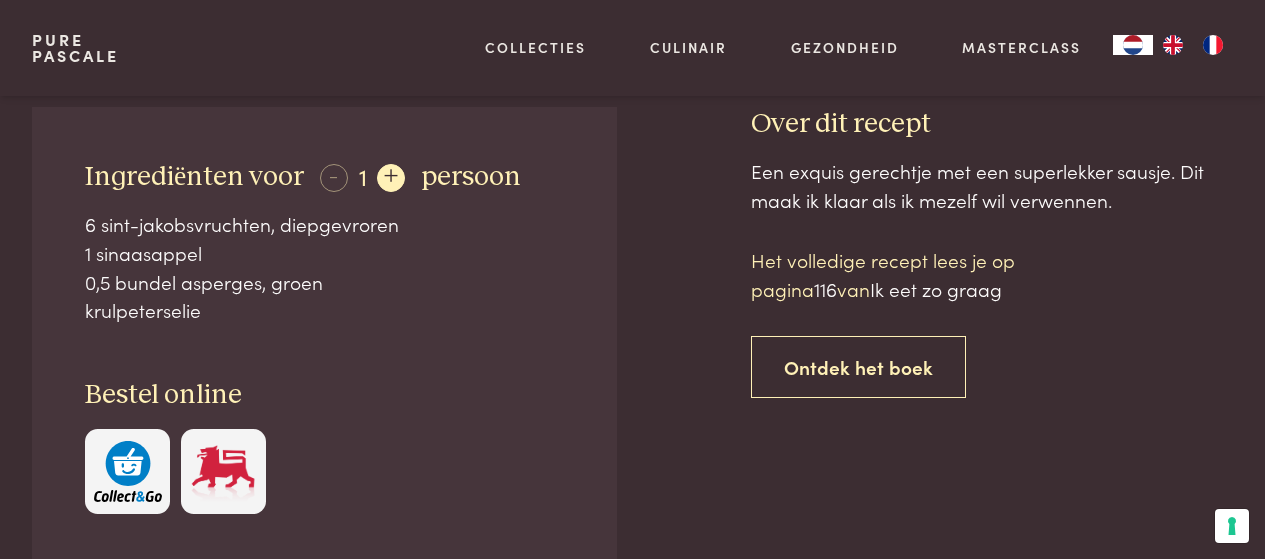 click on "+" at bounding box center (391, 178) 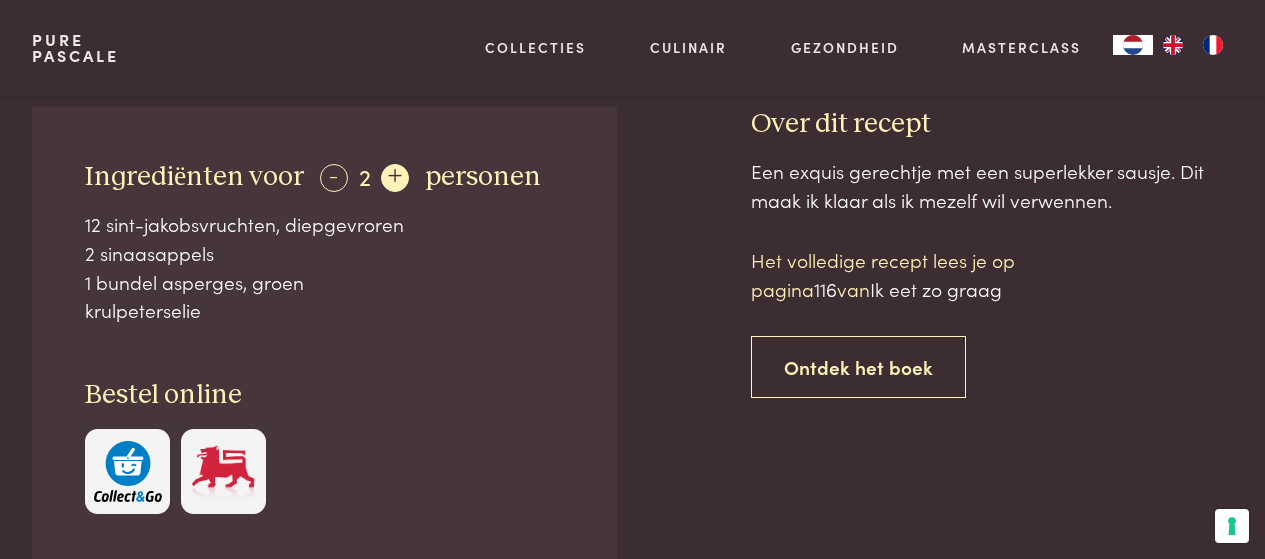 click on "+" at bounding box center (395, 178) 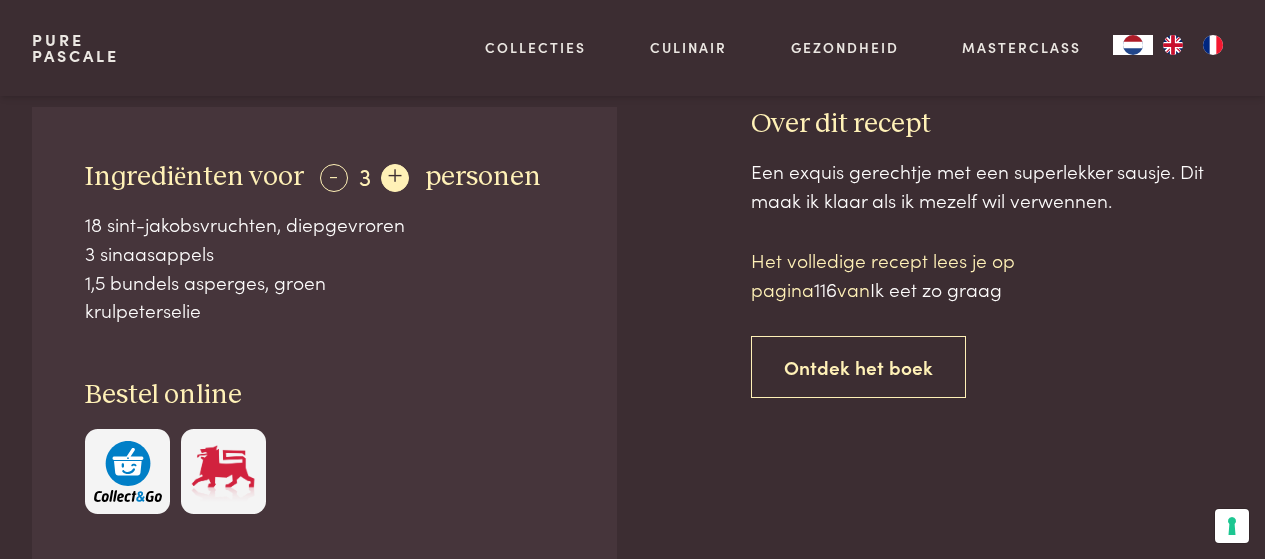 click on "+" at bounding box center (395, 178) 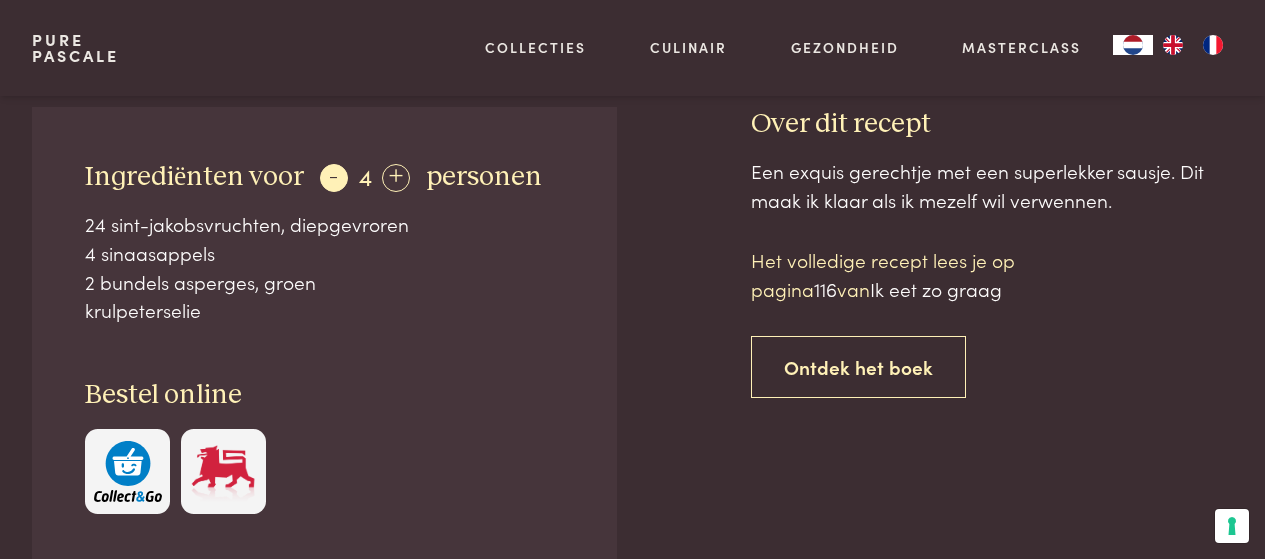click on "-" at bounding box center [334, 178] 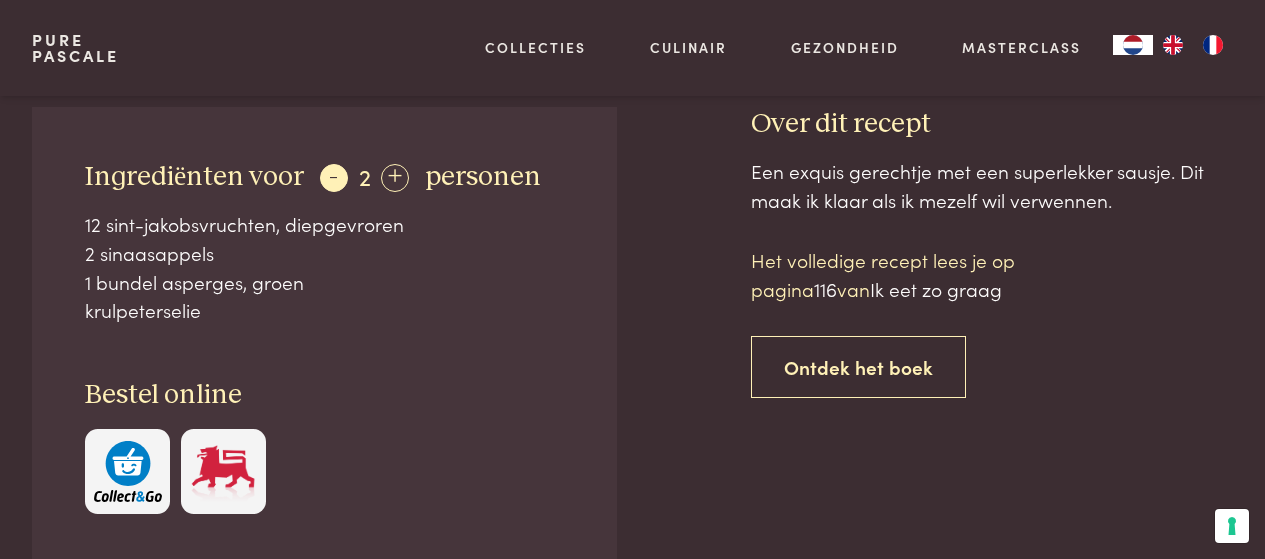 click on "-" at bounding box center (334, 178) 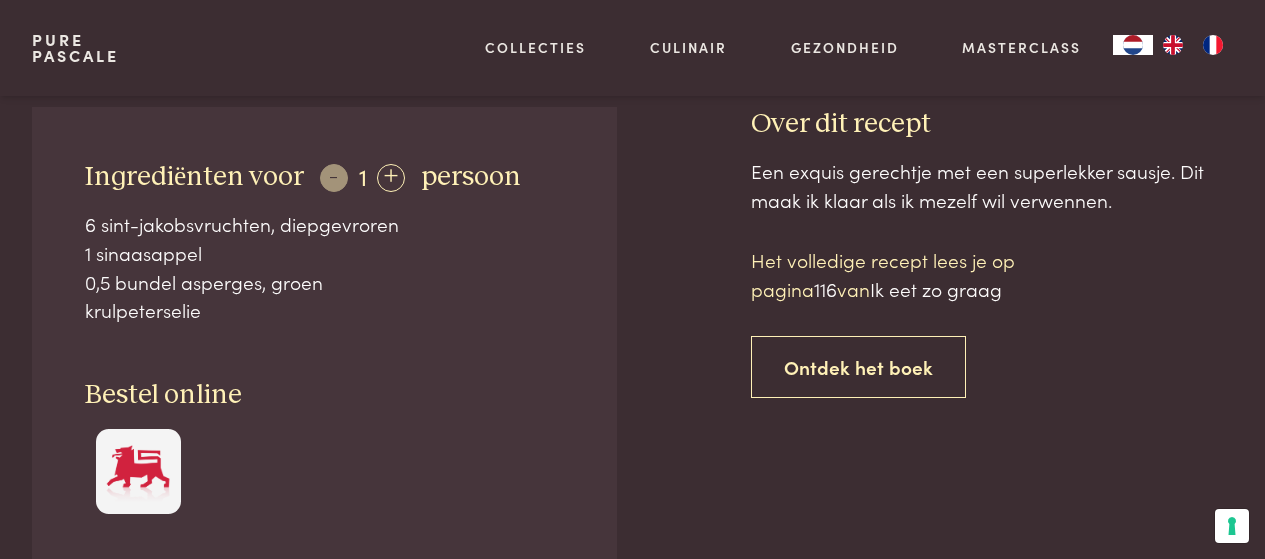 click on "-
1
+" at bounding box center [362, 175] 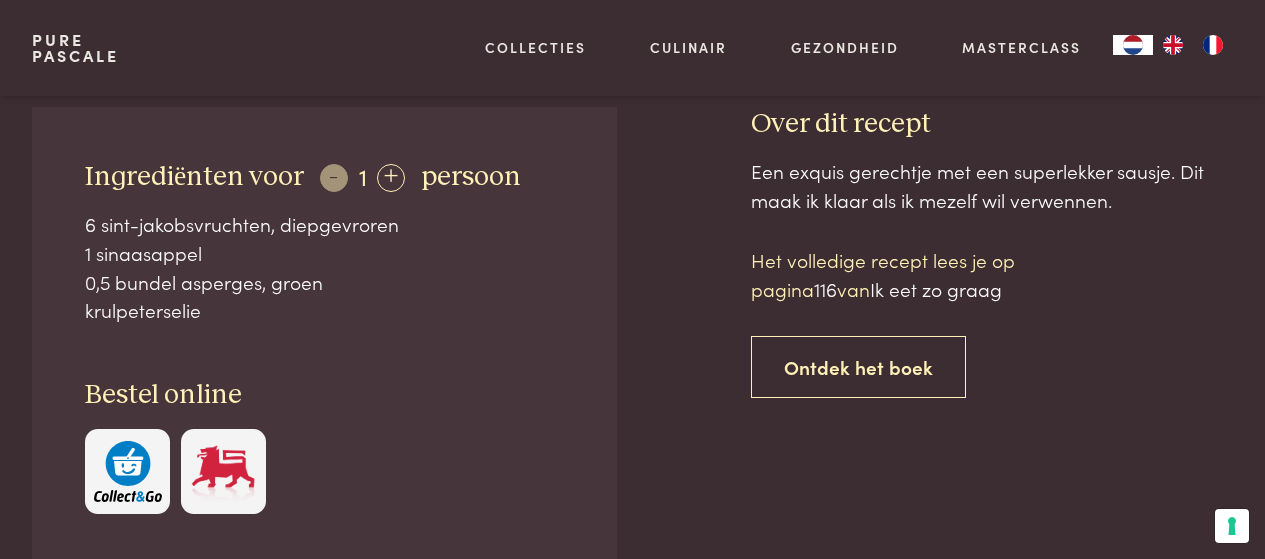 click on "-
1
+" at bounding box center (362, 175) 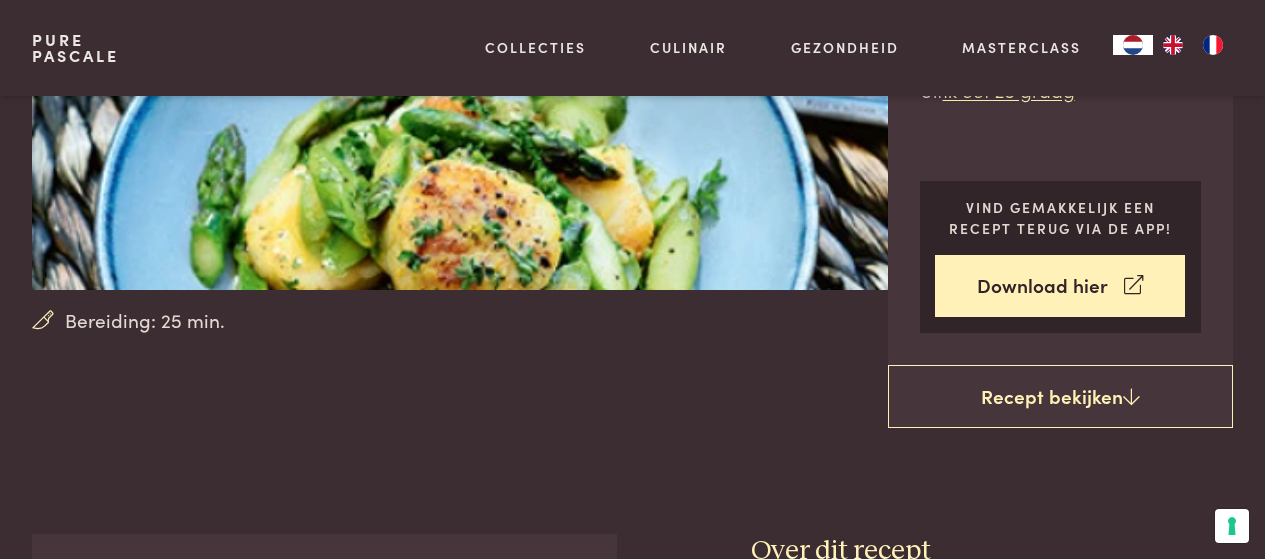 scroll, scrollTop: 341, scrollLeft: 0, axis: vertical 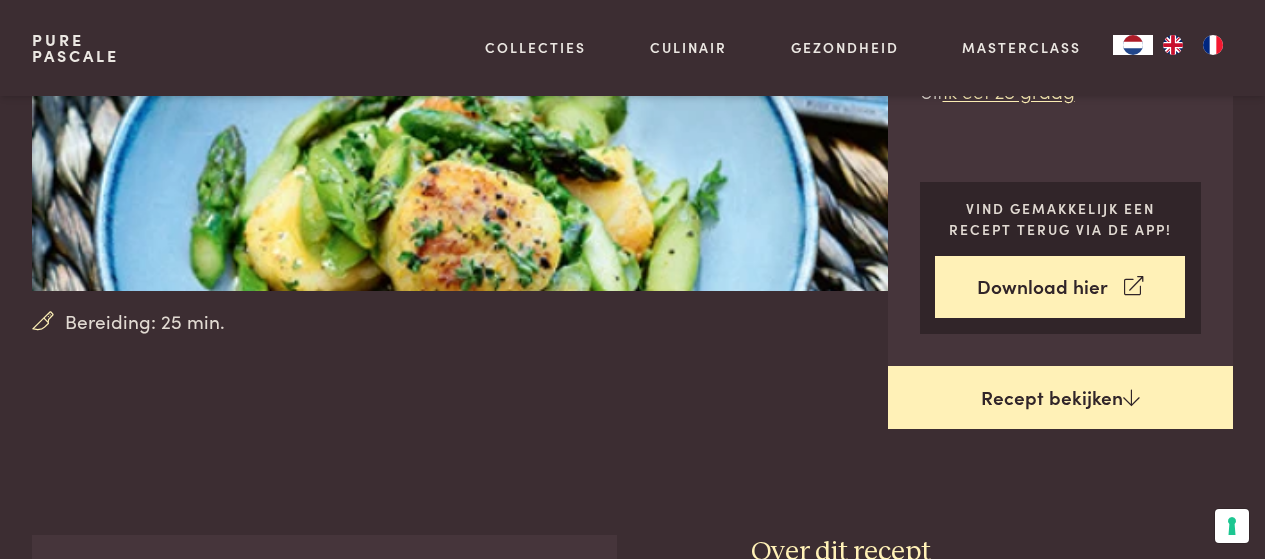 click on "Recept bekijken" at bounding box center [1061, 398] 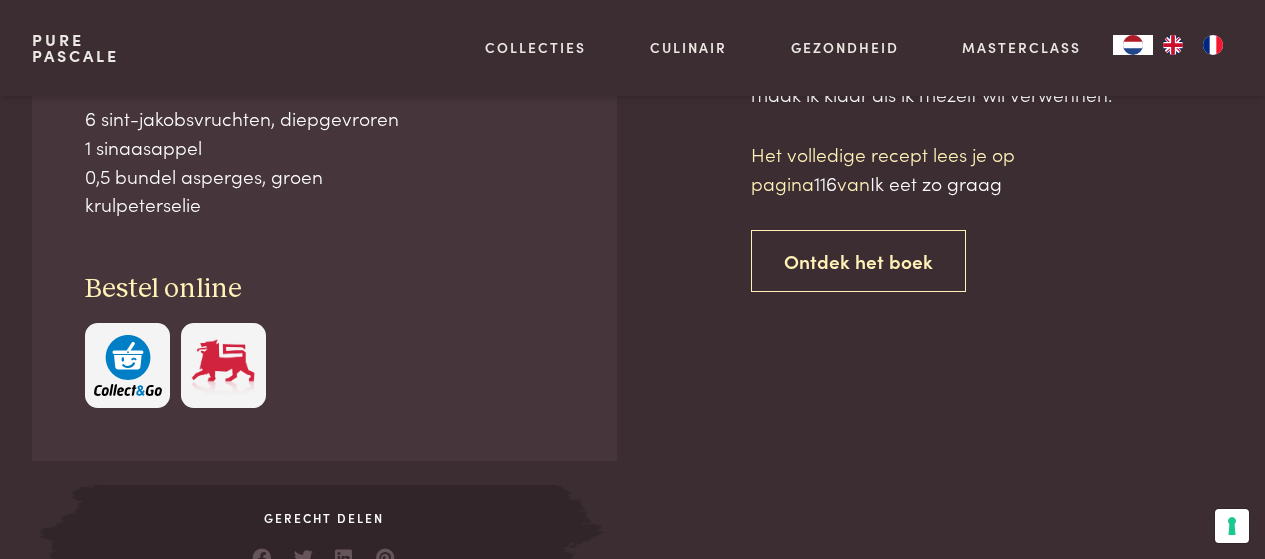scroll, scrollTop: 876, scrollLeft: 0, axis: vertical 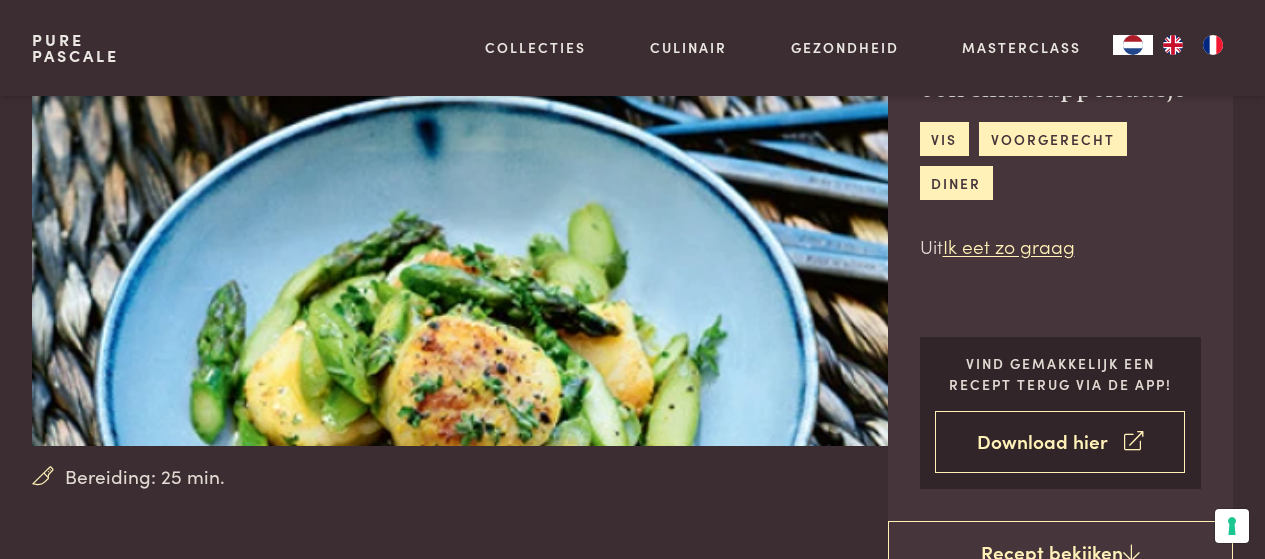 click on "Download hier" at bounding box center [1060, 442] 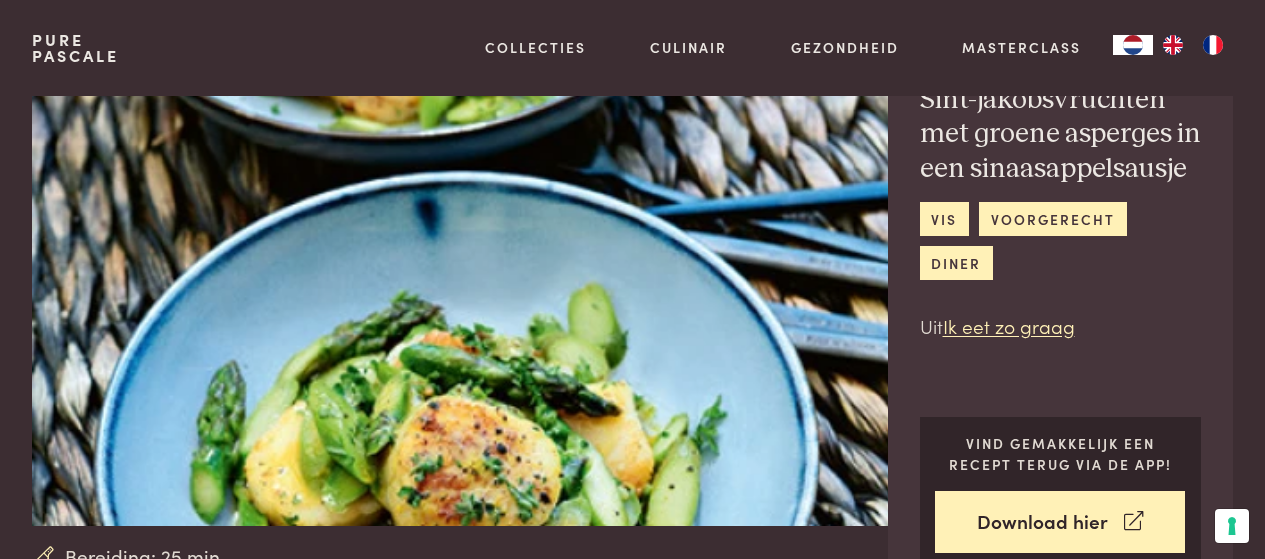 scroll, scrollTop: 0, scrollLeft: 0, axis: both 